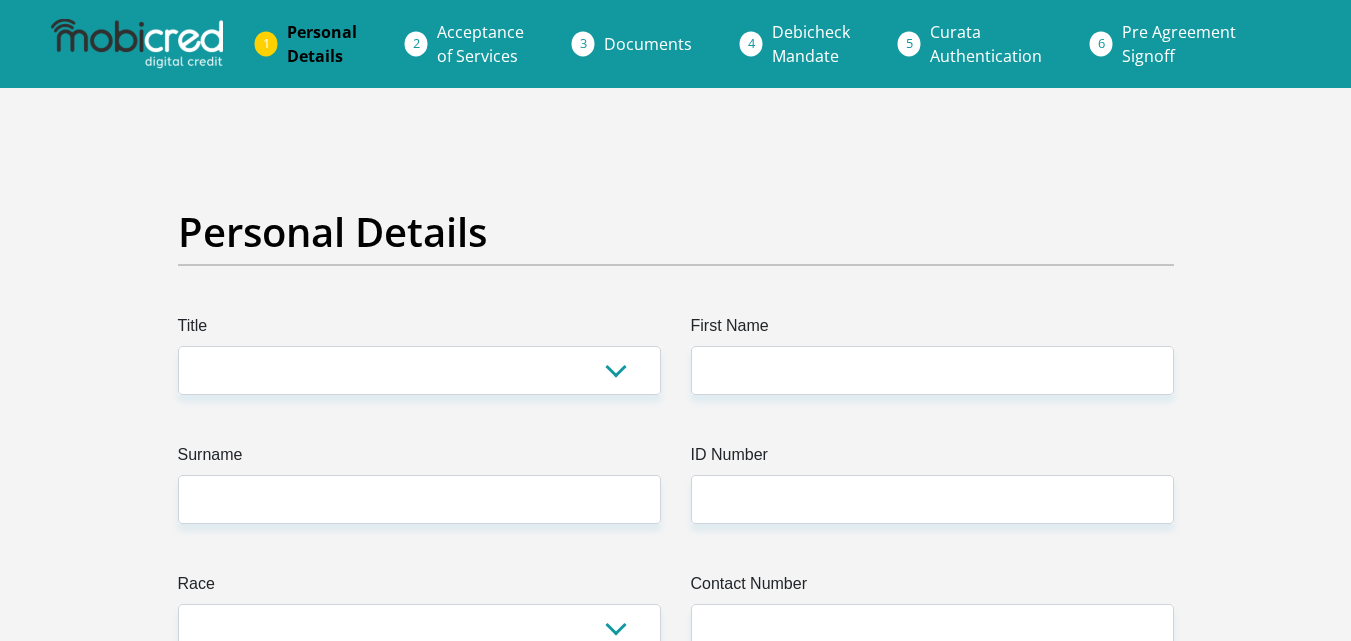 scroll, scrollTop: 0, scrollLeft: 0, axis: both 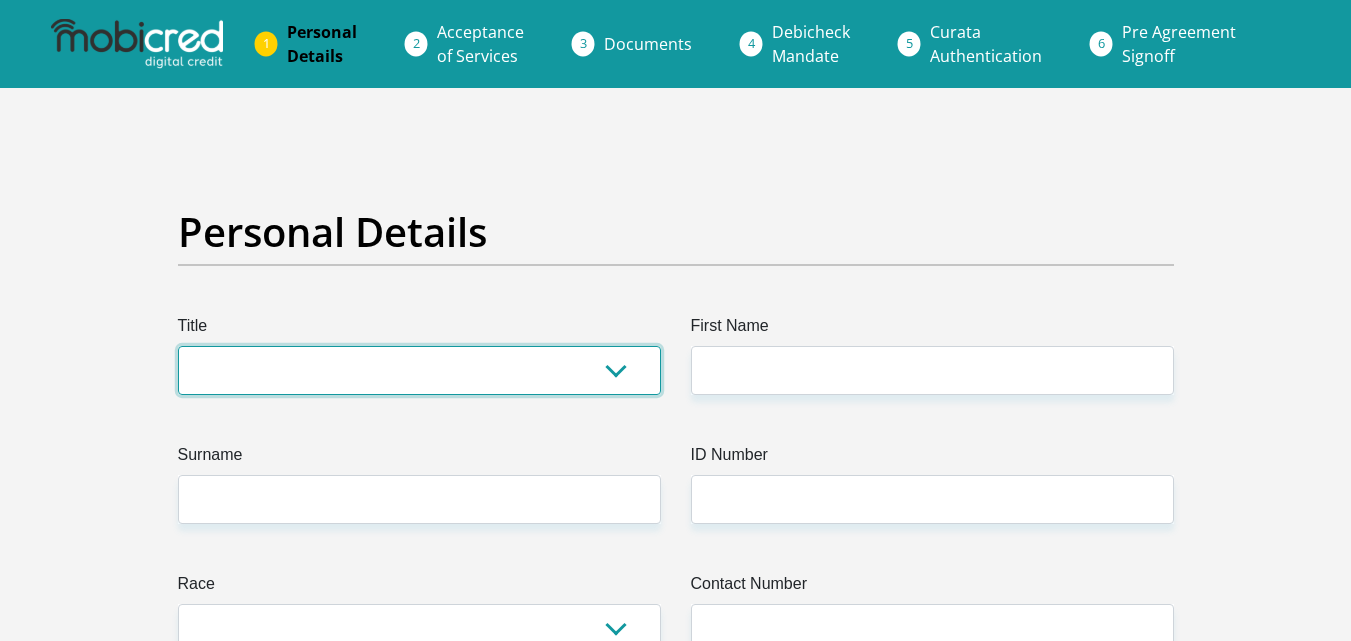 click on "Mr
Ms
Mrs
Dr
[PERSON_NAME]" at bounding box center (419, 370) 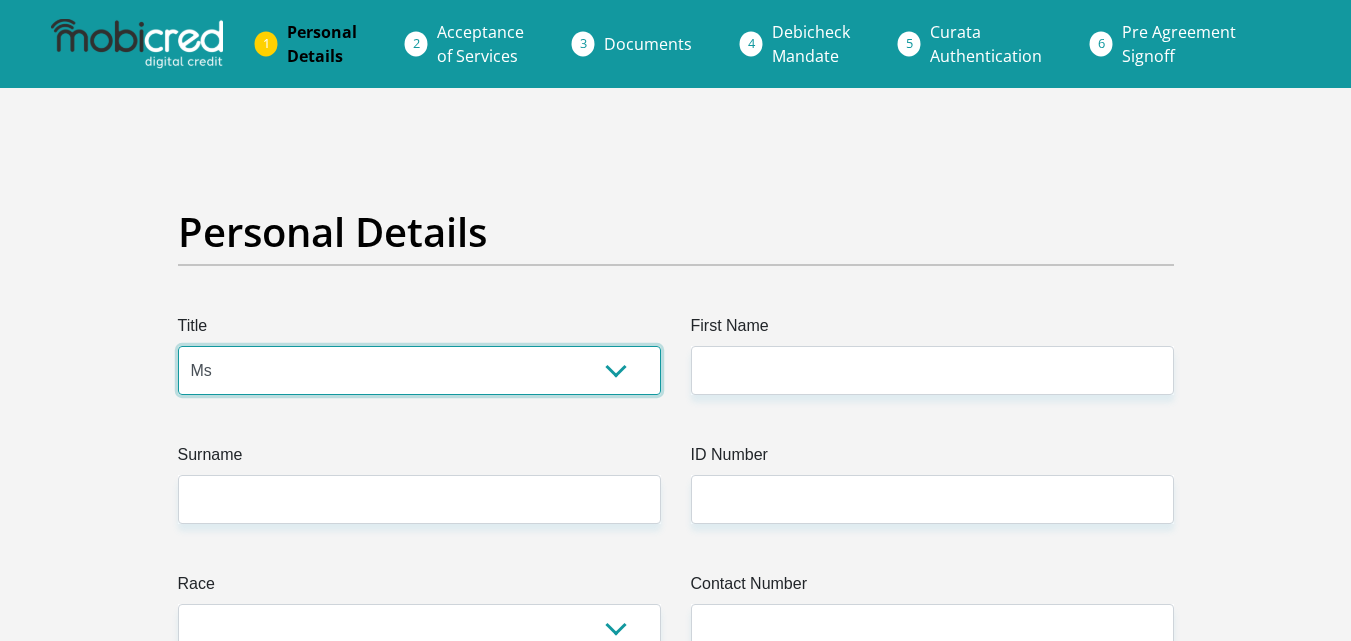 click on "Mr
Ms
Mrs
Dr
[PERSON_NAME]" at bounding box center [419, 370] 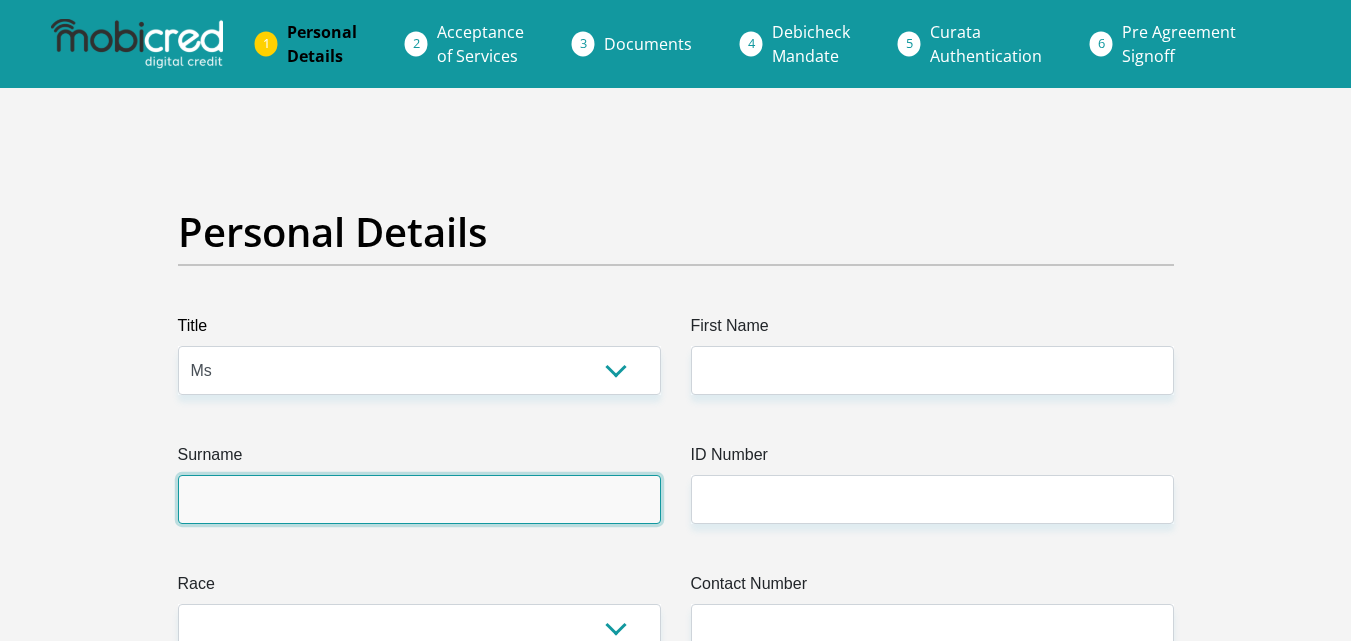 click on "Surname" at bounding box center [419, 499] 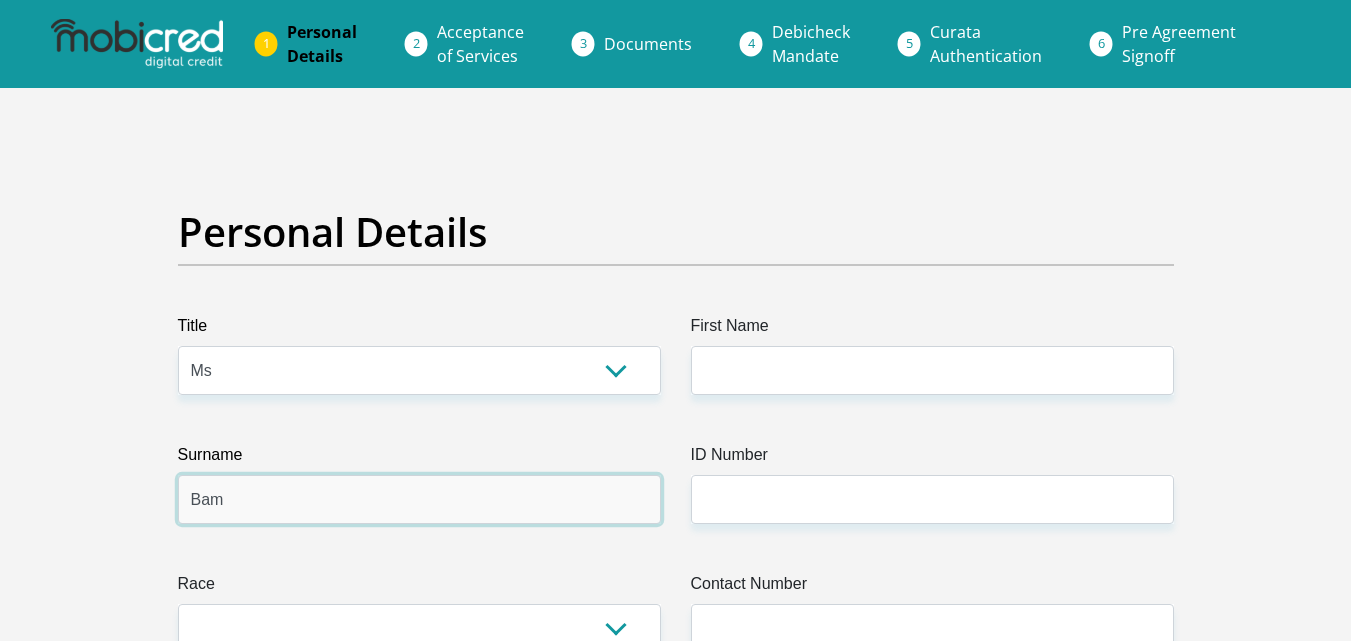 type on "Bam" 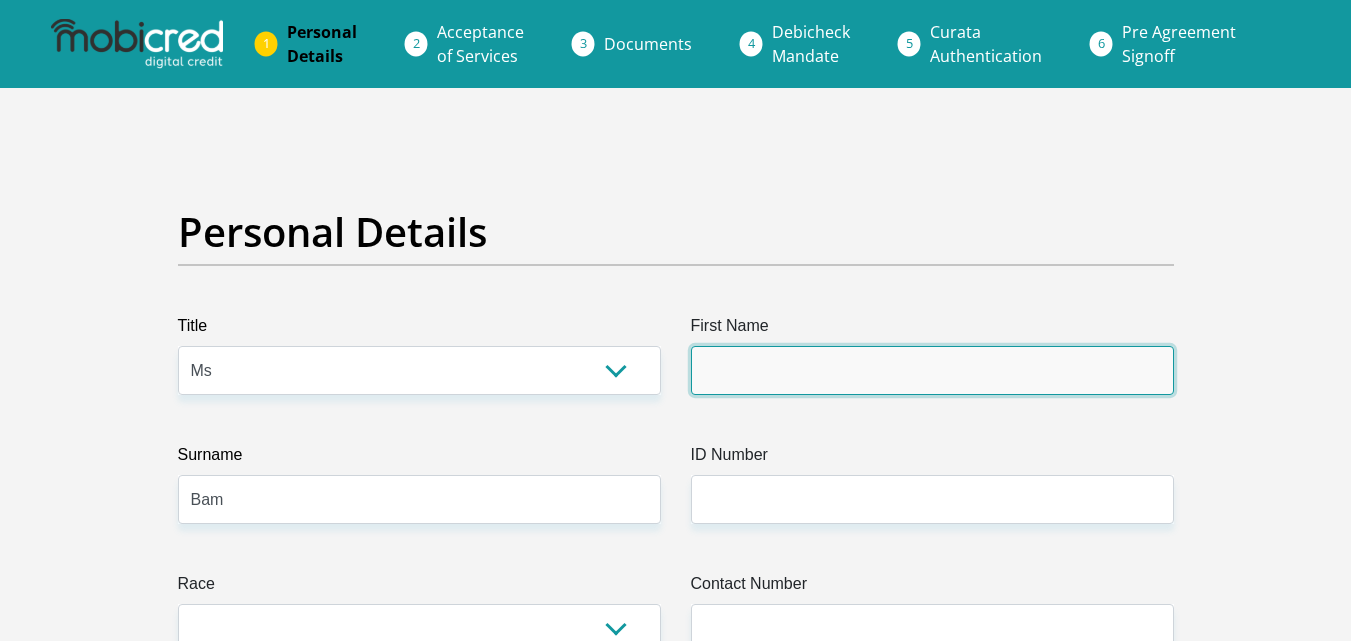 click on "First Name" at bounding box center [932, 370] 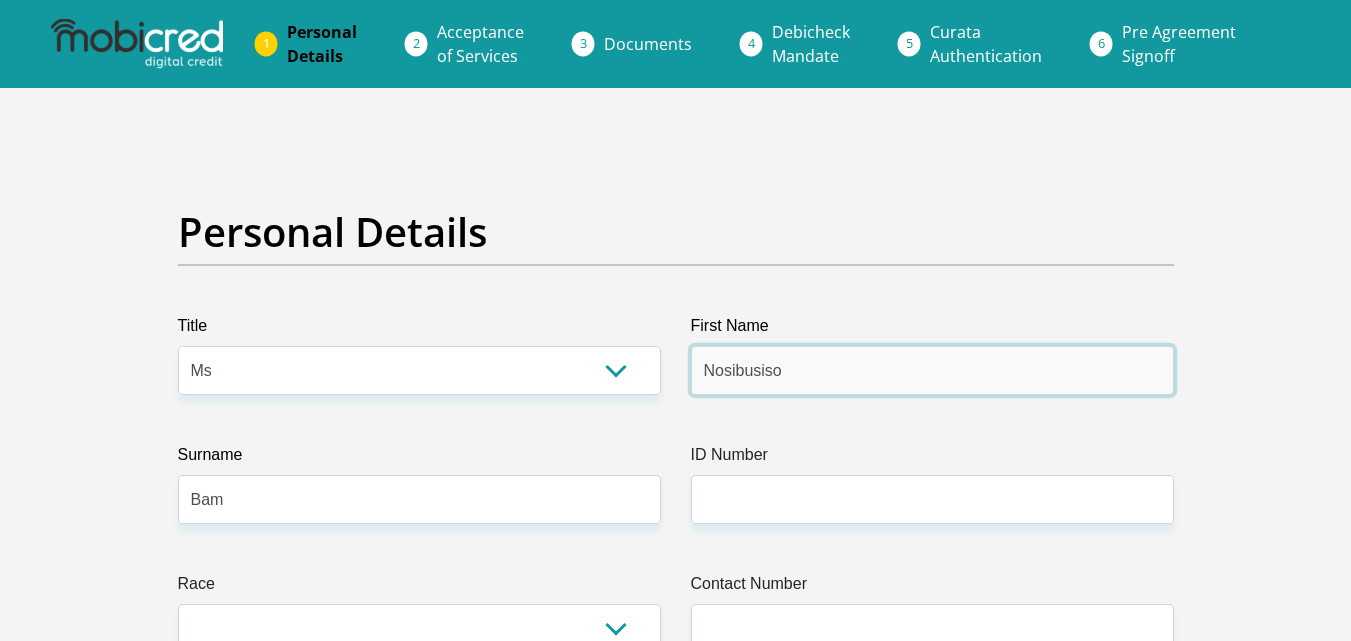 type on "Nosibusiso" 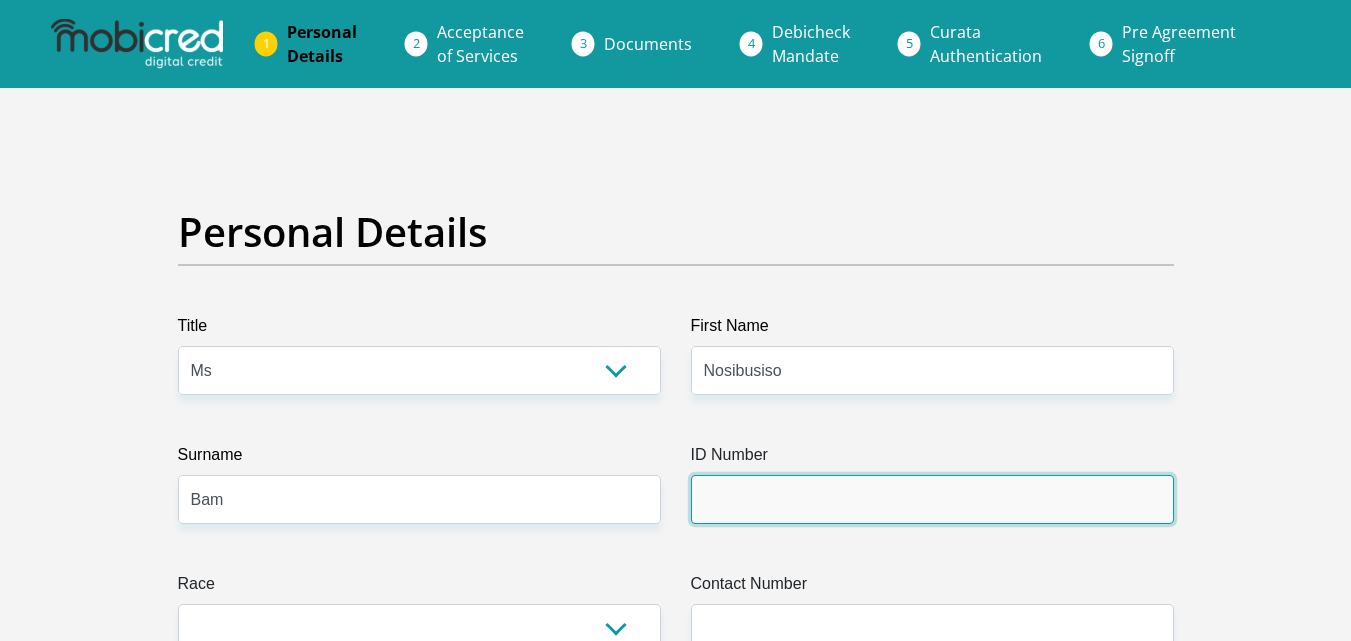 click on "ID Number" at bounding box center (932, 499) 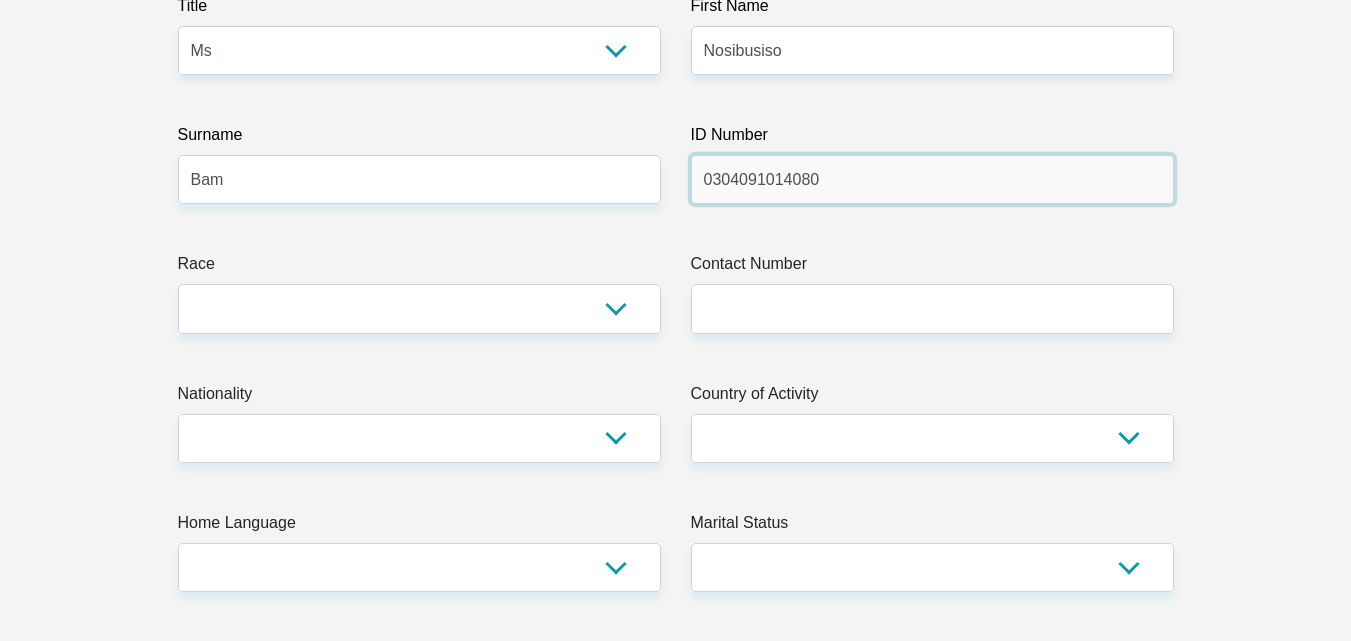 scroll, scrollTop: 368, scrollLeft: 0, axis: vertical 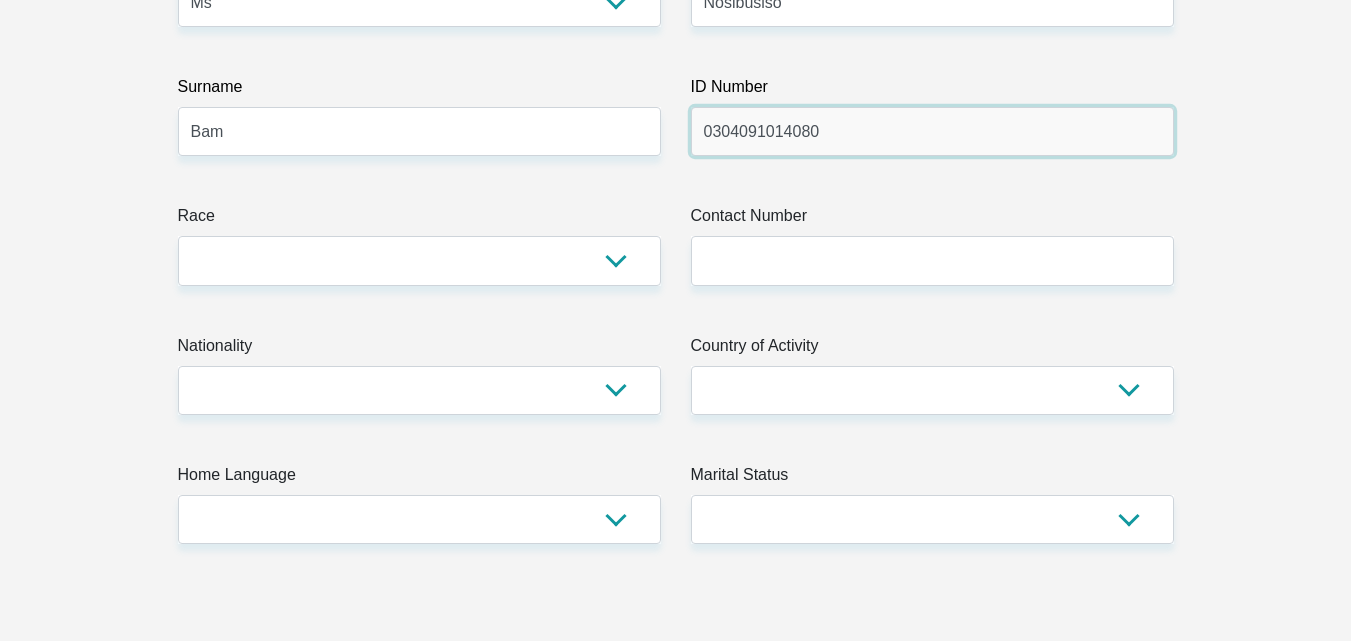 type on "0304091014080" 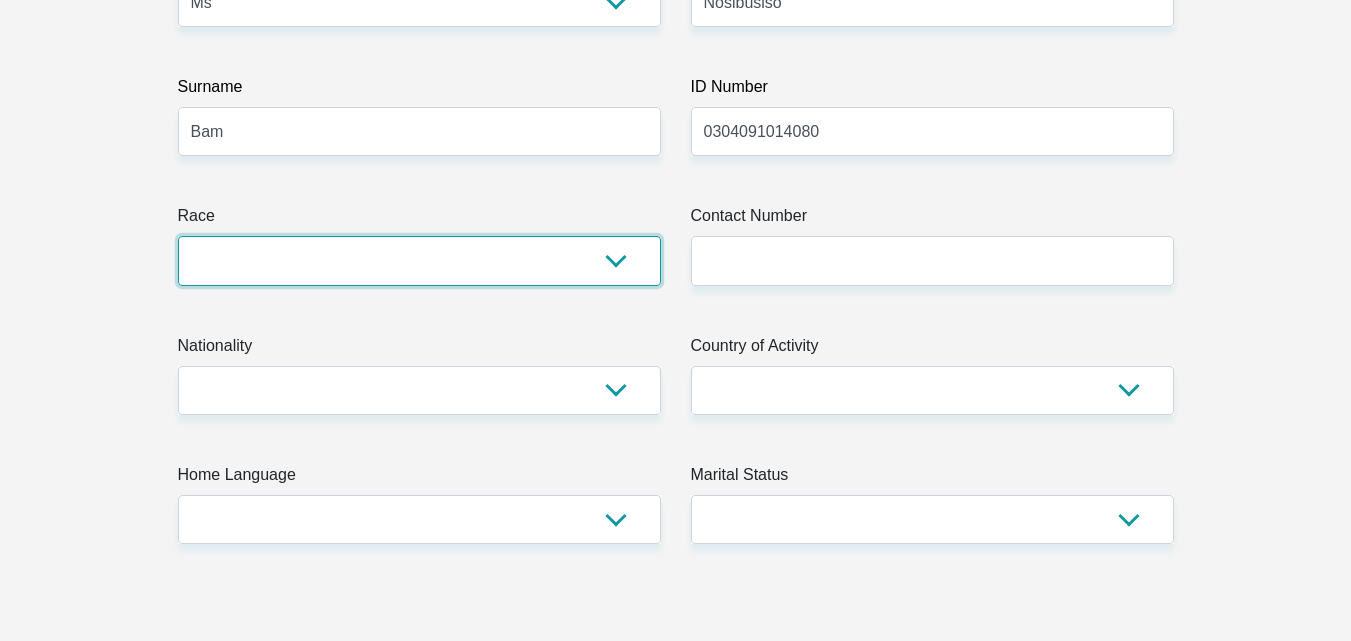 click on "Black
Coloured
Indian
White
Other" at bounding box center (419, 260) 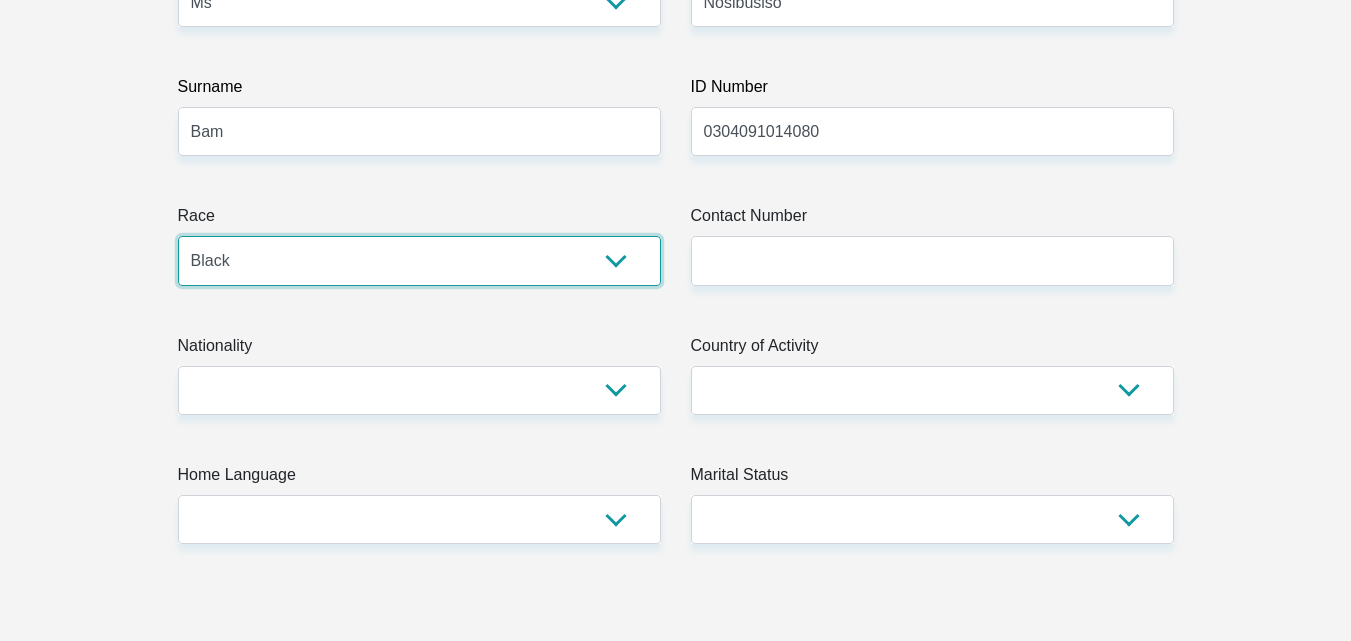 click on "Black
Coloured
Indian
White
Other" at bounding box center (419, 260) 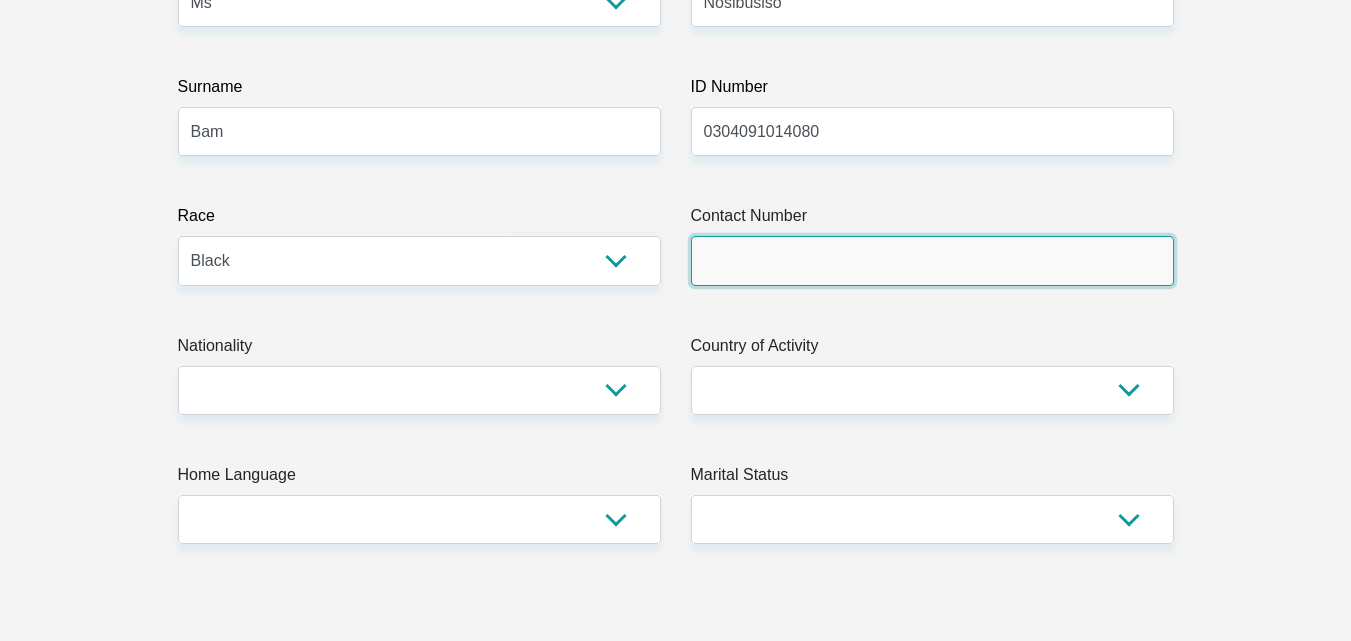 click on "Contact Number" at bounding box center [932, 260] 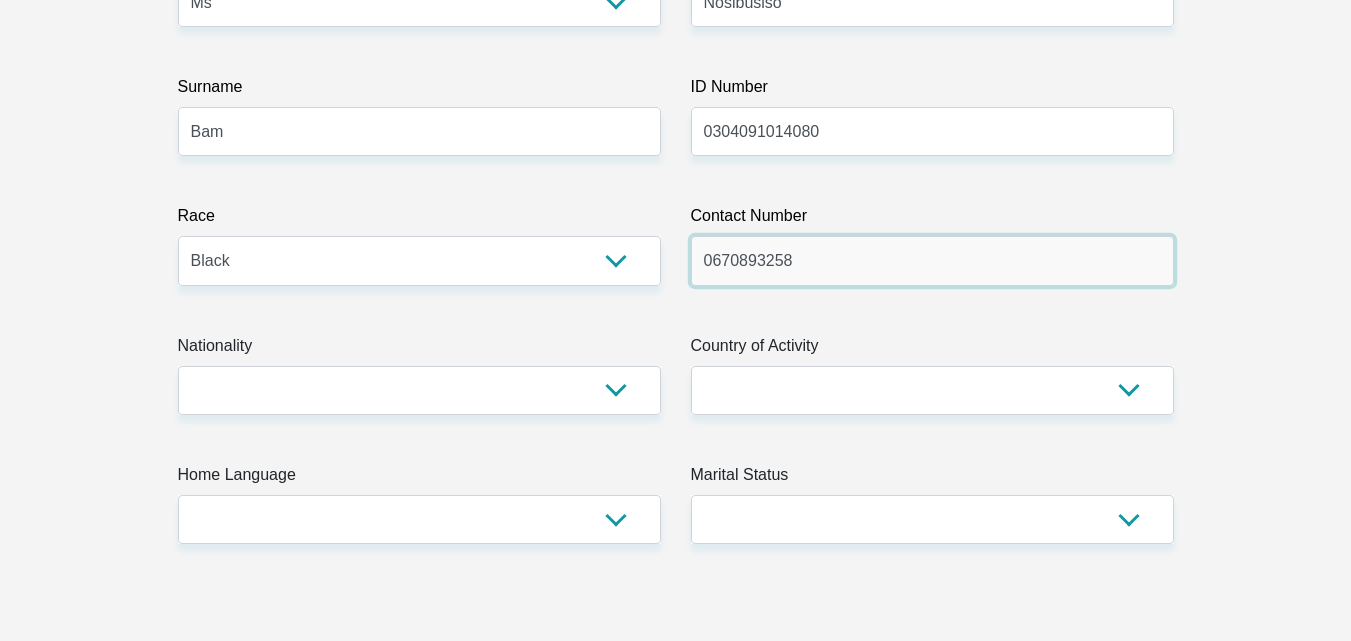 type on "0670893258" 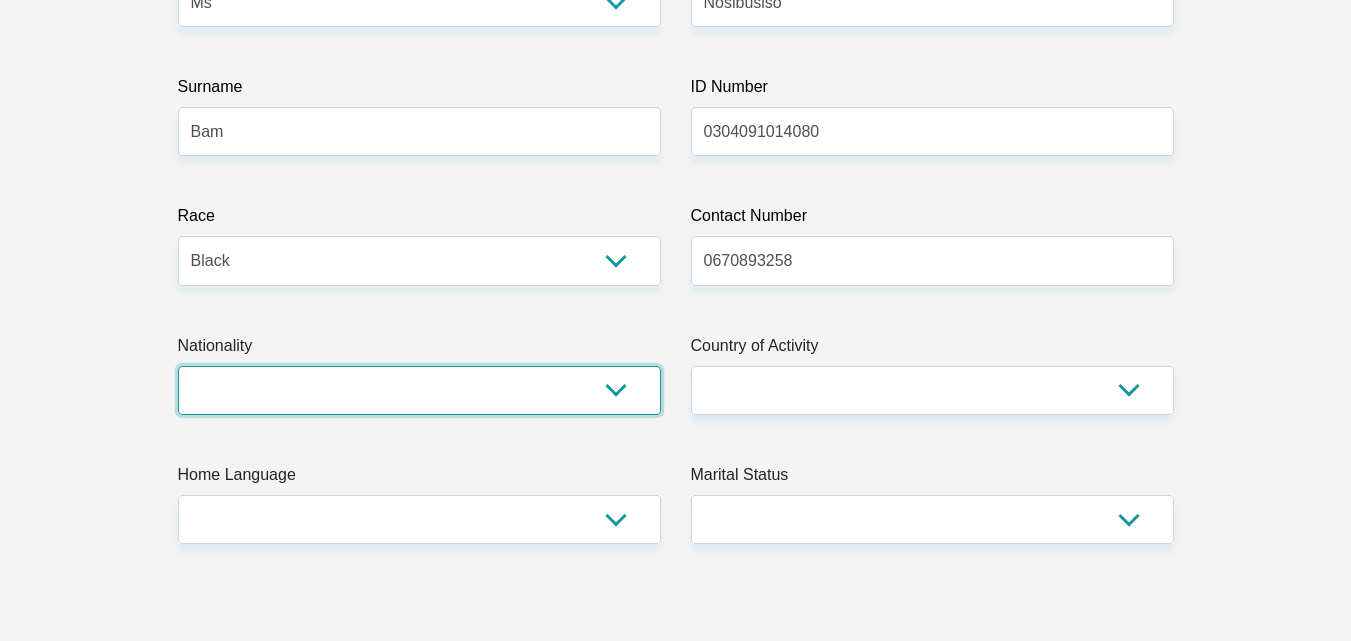 click on "South Africa
Afghanistan
Aland Islands
Albania
Algeria
America Samoa
American Virgin Islands
Andorra
Angola
Anguilla
Antarctica
Antigua and Barbuda
Argentina
Armenia
Aruba
Ascension Island
Australia
Austria
Azerbaijan
Bahamas
Bahrain
Bangladesh
Barbados
Chad" at bounding box center (419, 390) 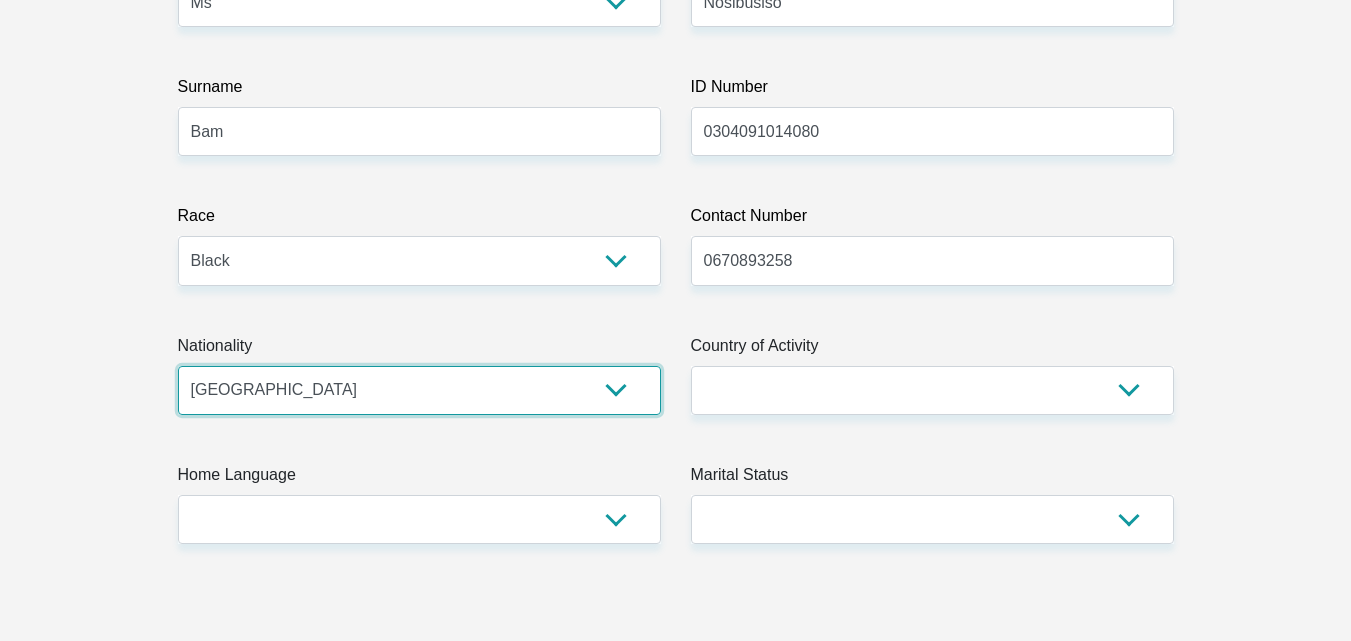 click on "South Africa
Afghanistan
Aland Islands
Albania
Algeria
America Samoa
American Virgin Islands
Andorra
Angola
Anguilla
Antarctica
Antigua and Barbuda
Argentina
Armenia
Aruba
Ascension Island
Australia
Austria
Azerbaijan
Bahamas
Bahrain
Bangladesh
Barbados
Chad" at bounding box center [419, 390] 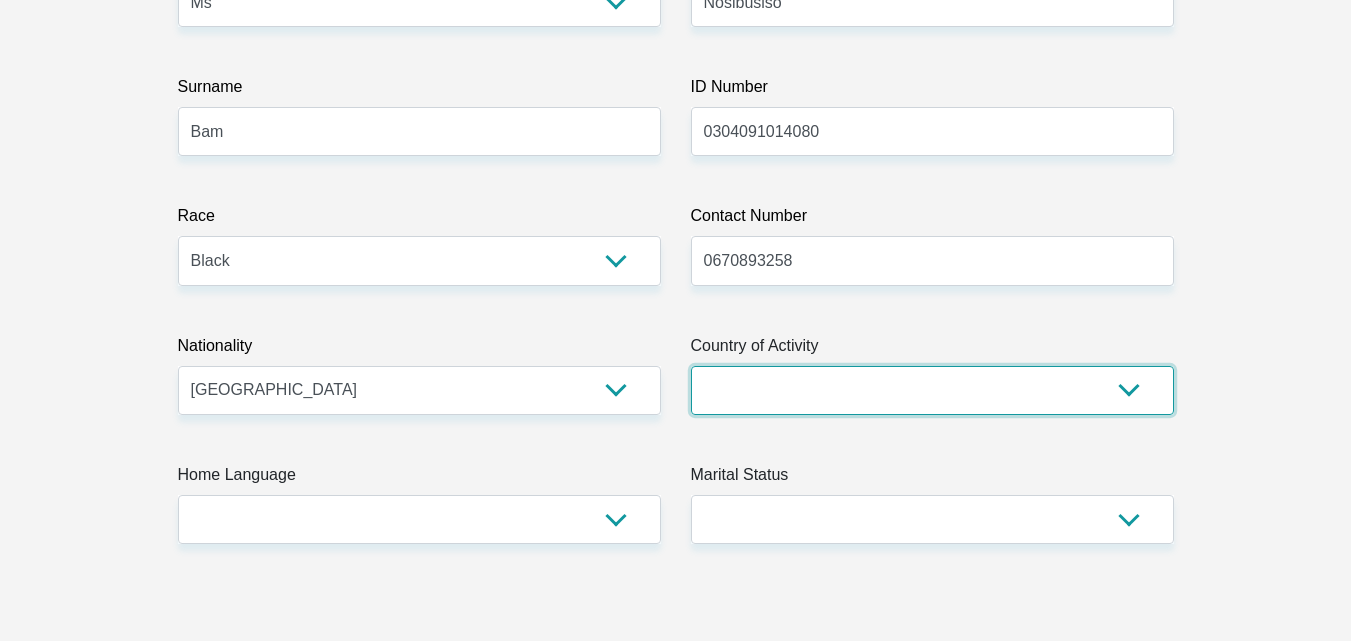 click on "South Africa
Afghanistan
Aland Islands
Albania
Algeria
America Samoa
American Virgin Islands
Andorra
Angola
Anguilla
Antarctica
Antigua and Barbuda
Argentina
Armenia
Aruba
Ascension Island
Australia
Austria
Azerbaijan
Chad" at bounding box center (932, 390) 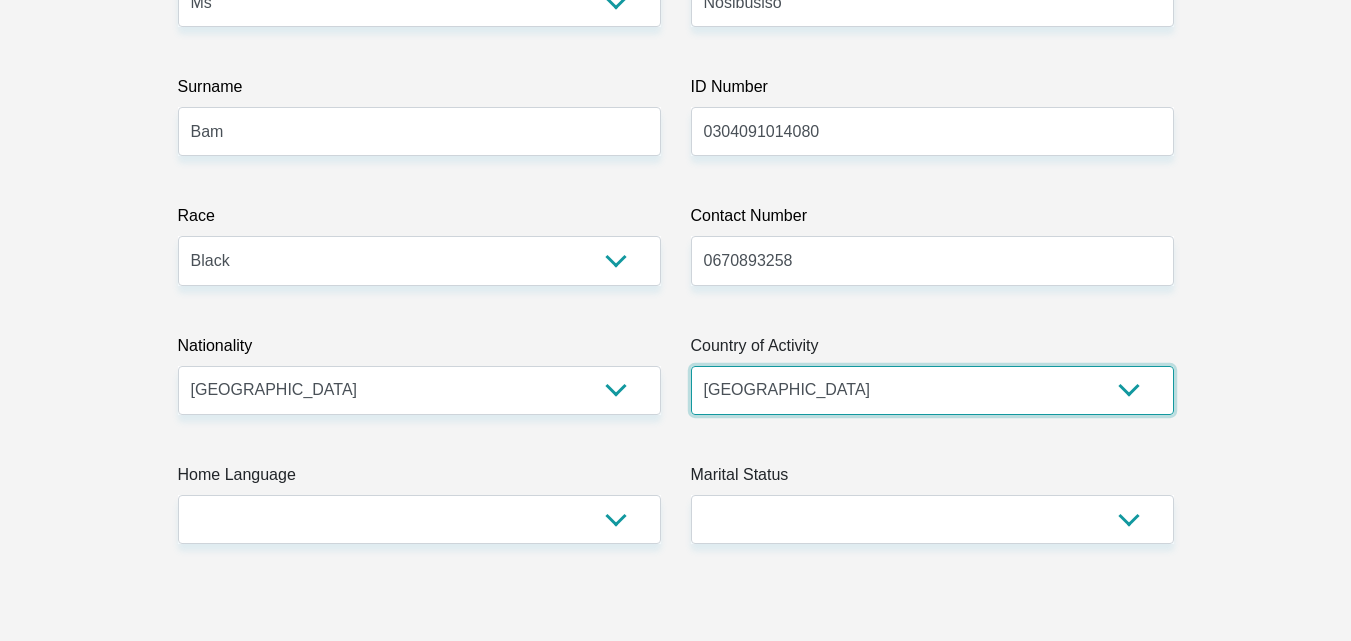 click on "South Africa
Afghanistan
Aland Islands
Albania
Algeria
America Samoa
American Virgin Islands
Andorra
Angola
Anguilla
Antarctica
Antigua and Barbuda
Argentina
Armenia
Aruba
Ascension Island
Australia
Austria
Azerbaijan
Chad" at bounding box center [932, 390] 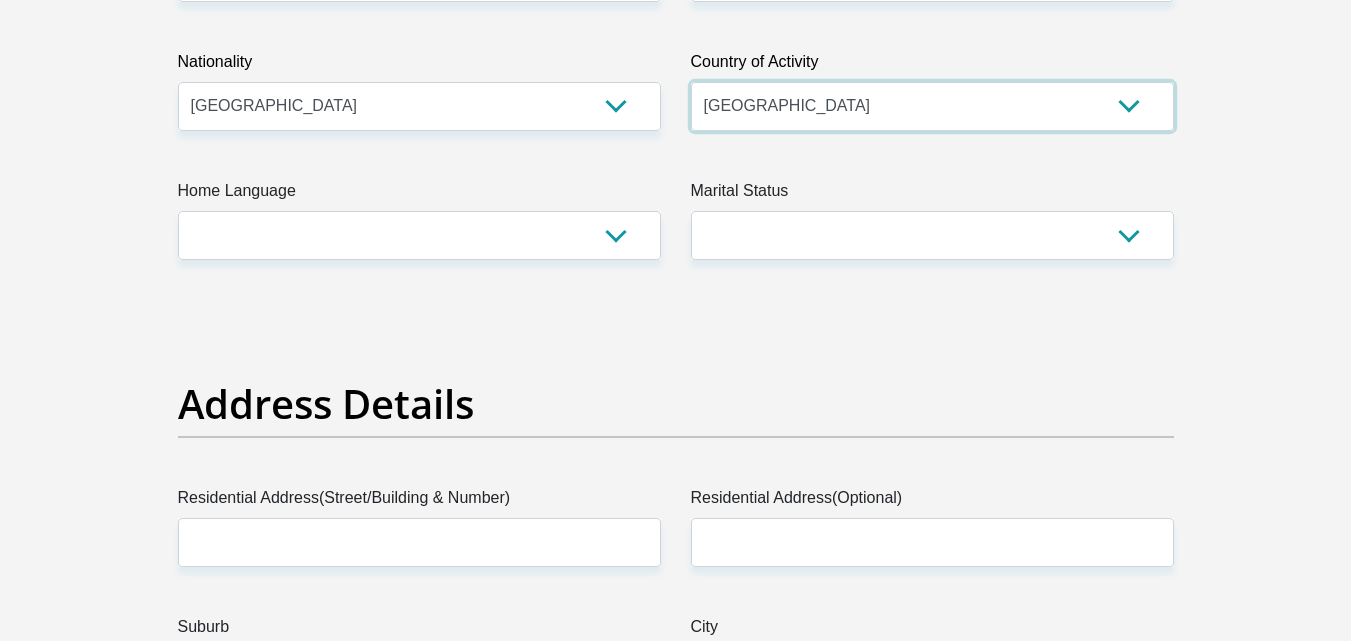 scroll, scrollTop: 759, scrollLeft: 0, axis: vertical 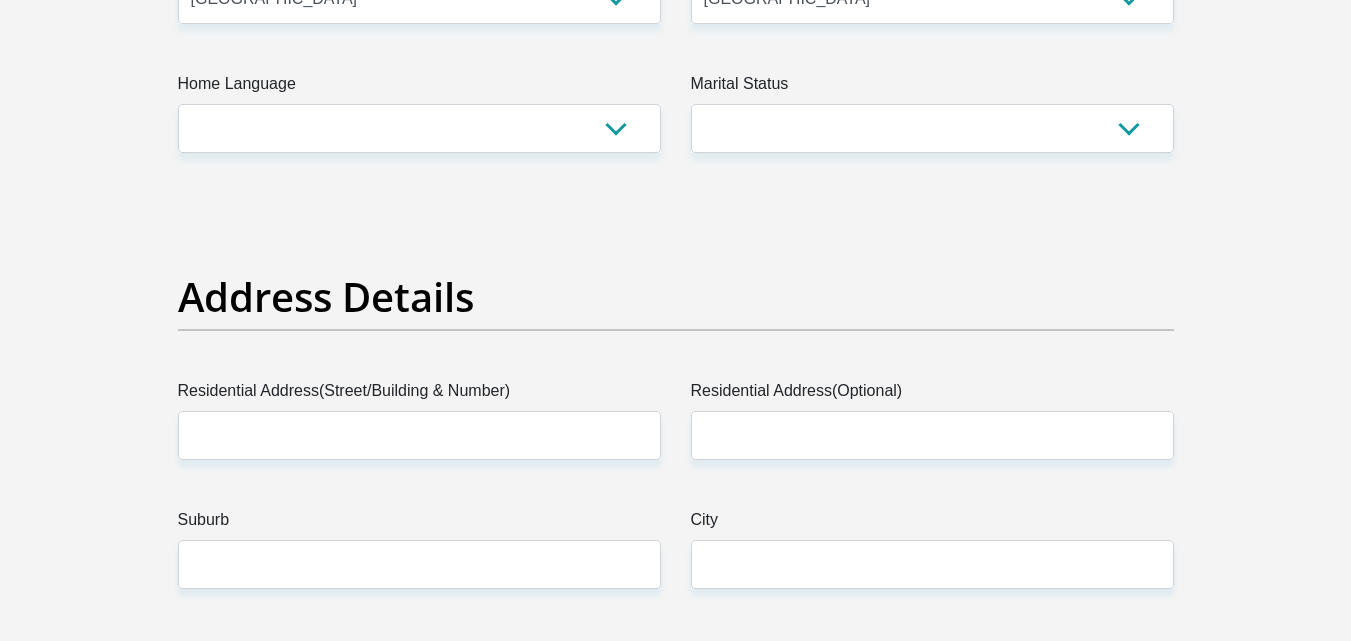 click on "Title
Mr
Ms
Mrs
Dr
Other
First Name
Nosibusiso
Surname
Bam
ID Number
0304091014080
Please input valid ID number
Race
Black
Coloured
Indian
White
Other
Contact Number
0670893258
Please input valid contact number
Nationality
South Africa
Afghanistan
Aland Islands  Albania  Algeria" at bounding box center (676, 2808) 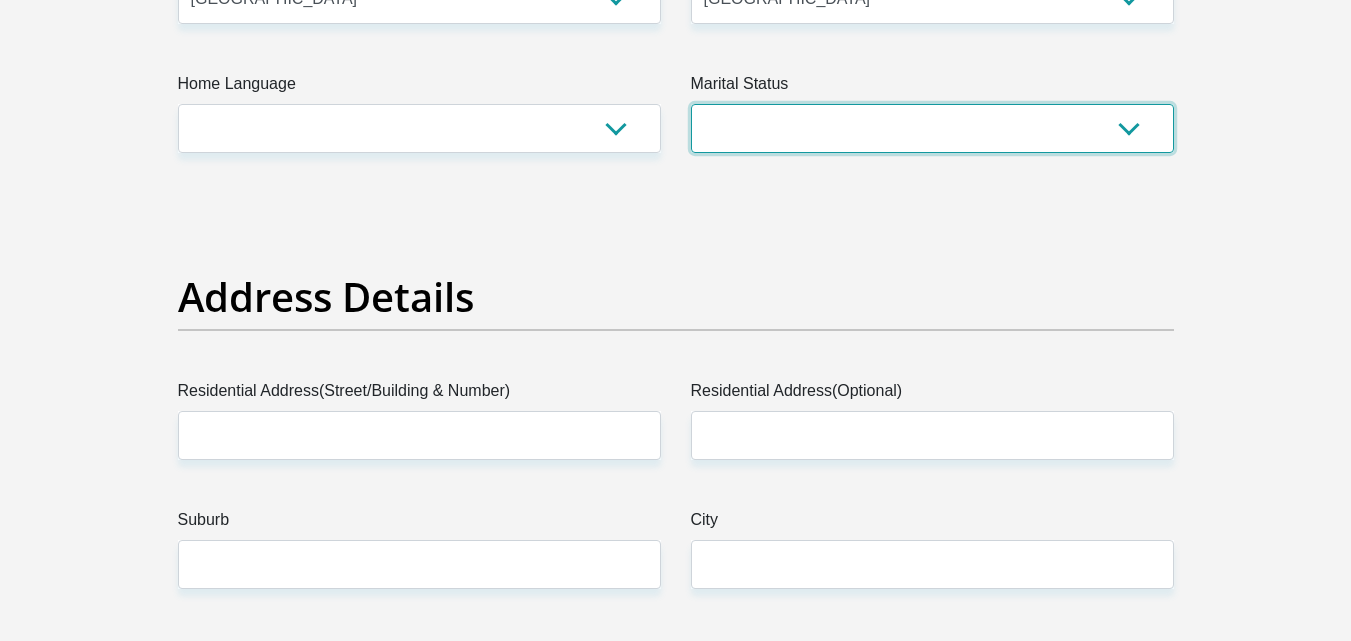 click on "Married ANC
Single
Divorced
Widowed
Married COP or Customary Law" at bounding box center [932, 128] 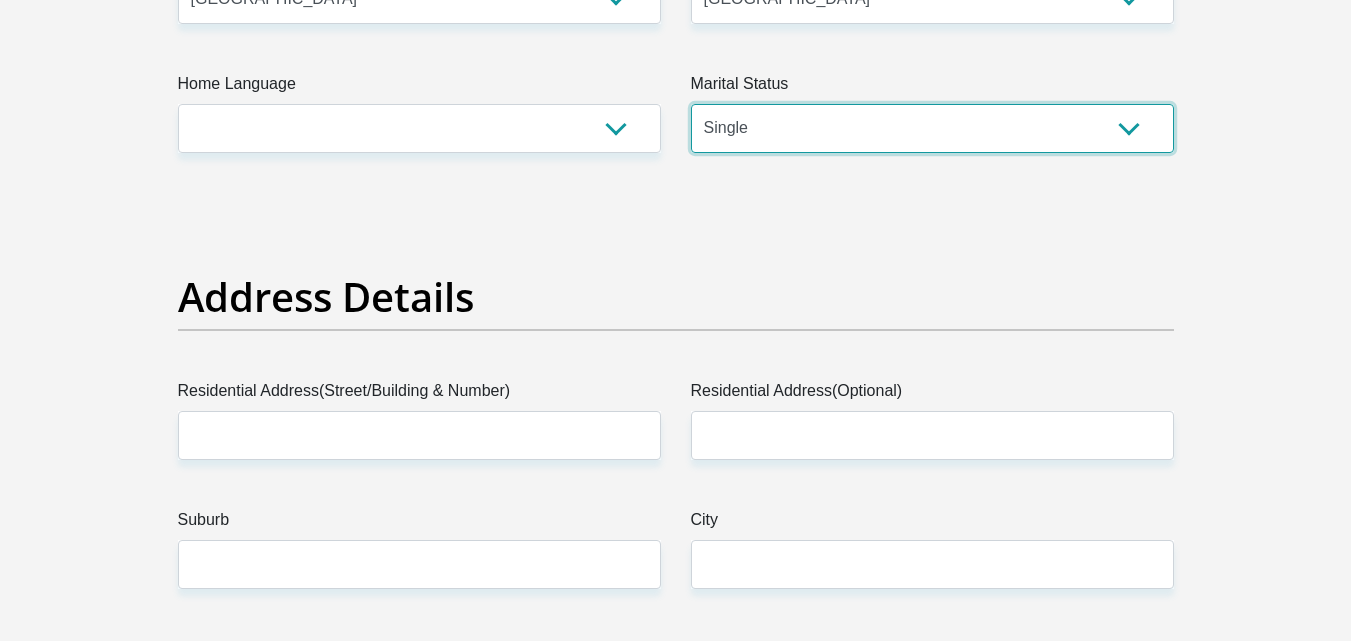 click on "Married ANC
Single
Divorced
Widowed
Married COP or Customary Law" at bounding box center [932, 128] 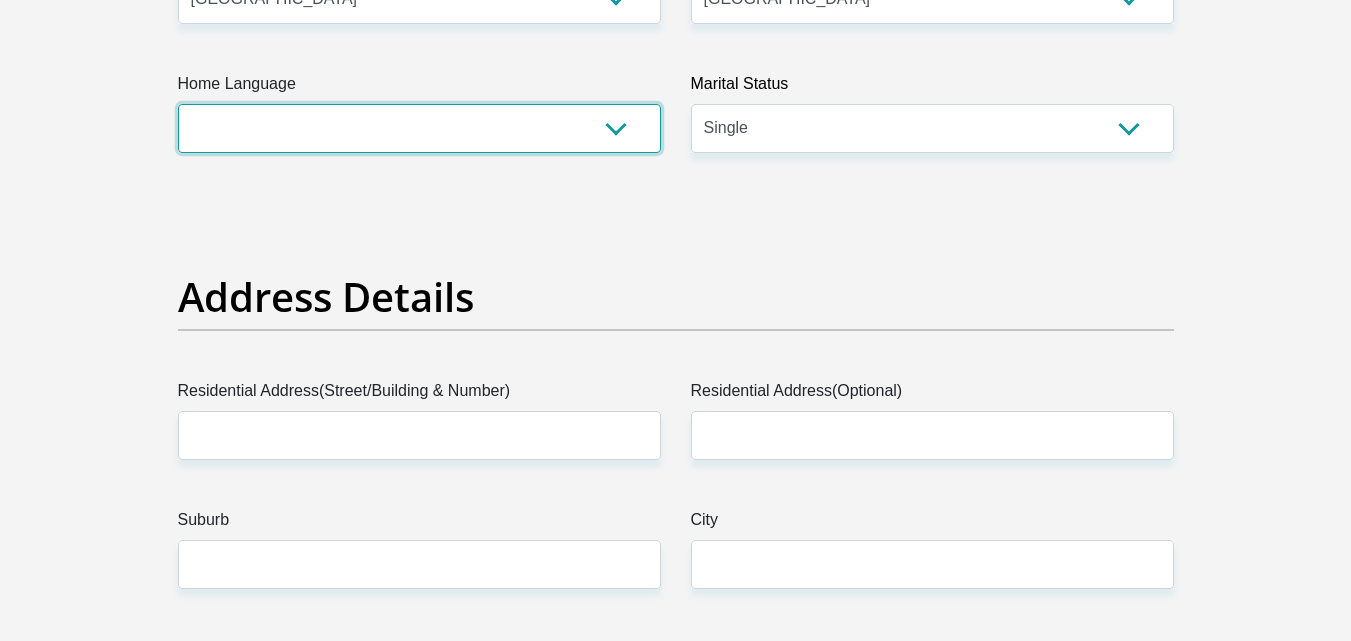 click on "Afrikaans
English
Sepedi
South Ndebele
Southern Sotho
Swati
Tsonga
Tswana
Venda
Xhosa
Zulu
Other" at bounding box center [419, 128] 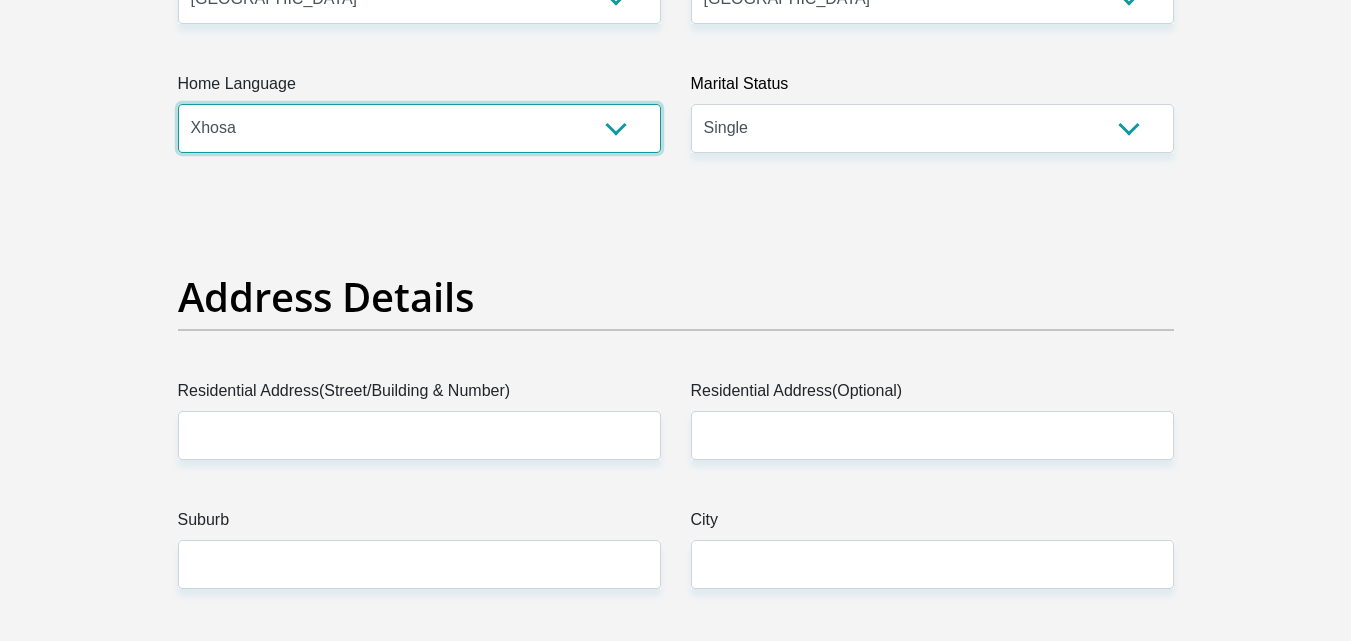 click on "Afrikaans
English
Sepedi
South Ndebele
Southern Sotho
Swati
Tsonga
Tswana
Venda
Xhosa
Zulu
Other" at bounding box center (419, 128) 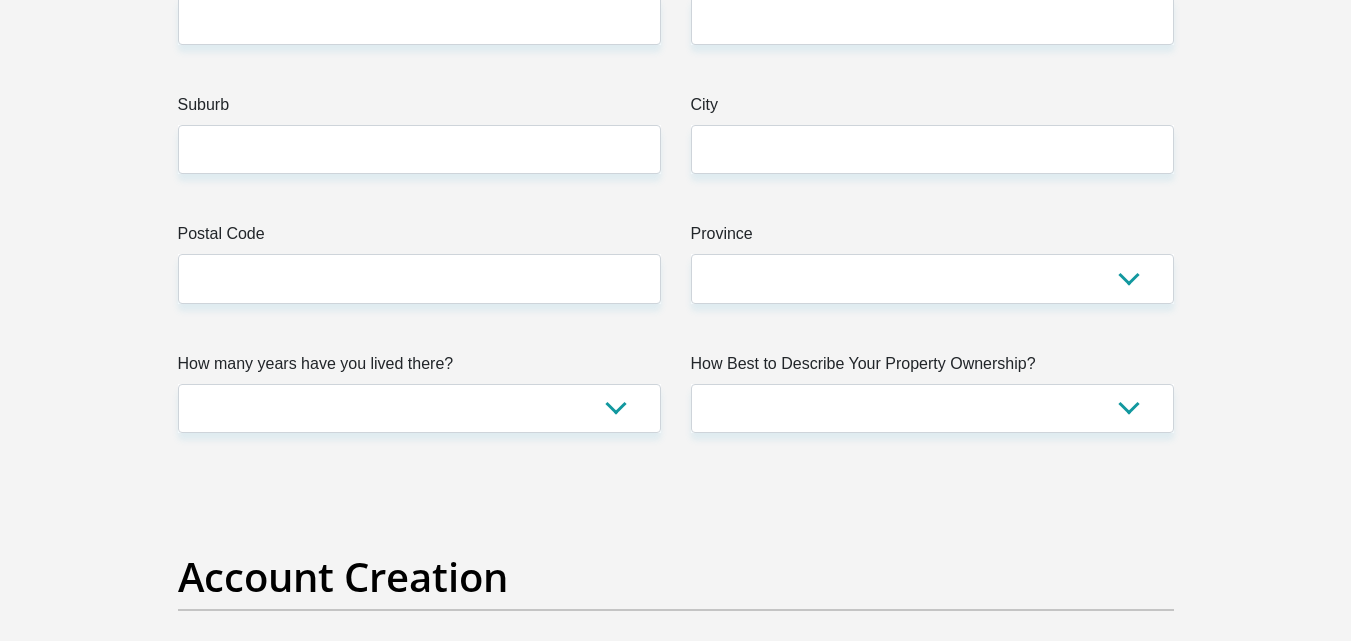 scroll, scrollTop: 1186, scrollLeft: 0, axis: vertical 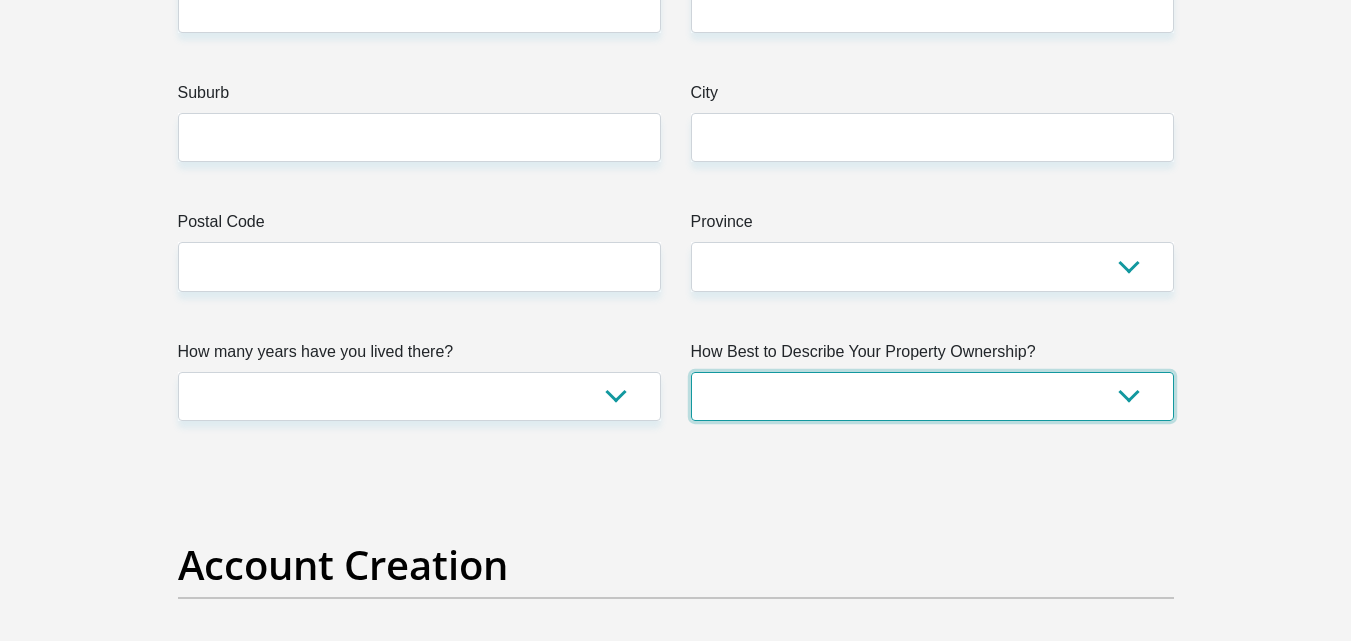 click on "Owned
Rented
Family Owned
Company Dwelling" at bounding box center [932, 396] 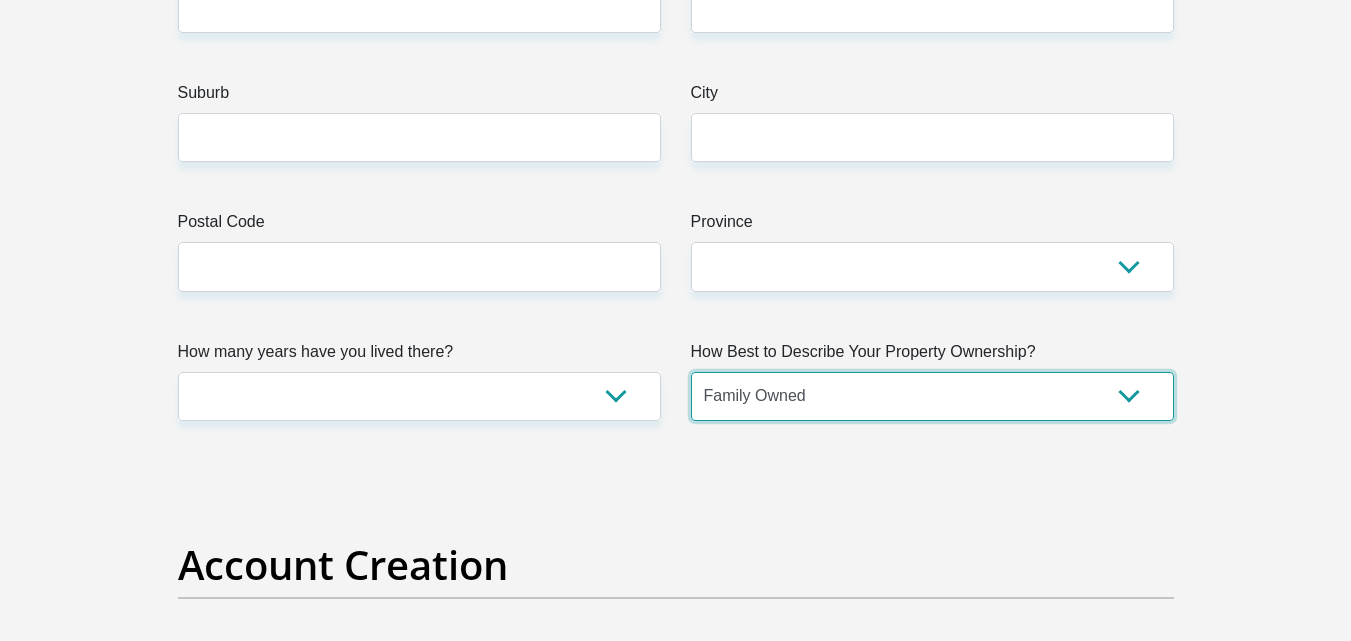 click on "Owned
Rented
Family Owned
Company Dwelling" at bounding box center [932, 396] 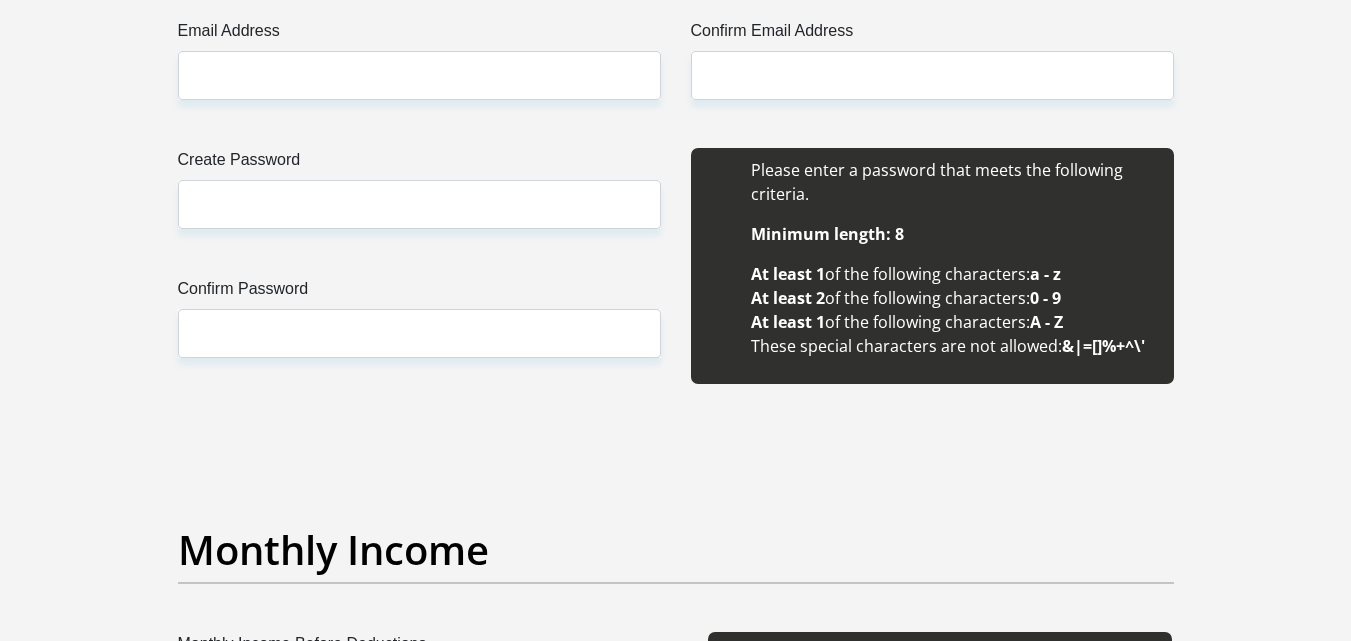 scroll, scrollTop: 2229, scrollLeft: 0, axis: vertical 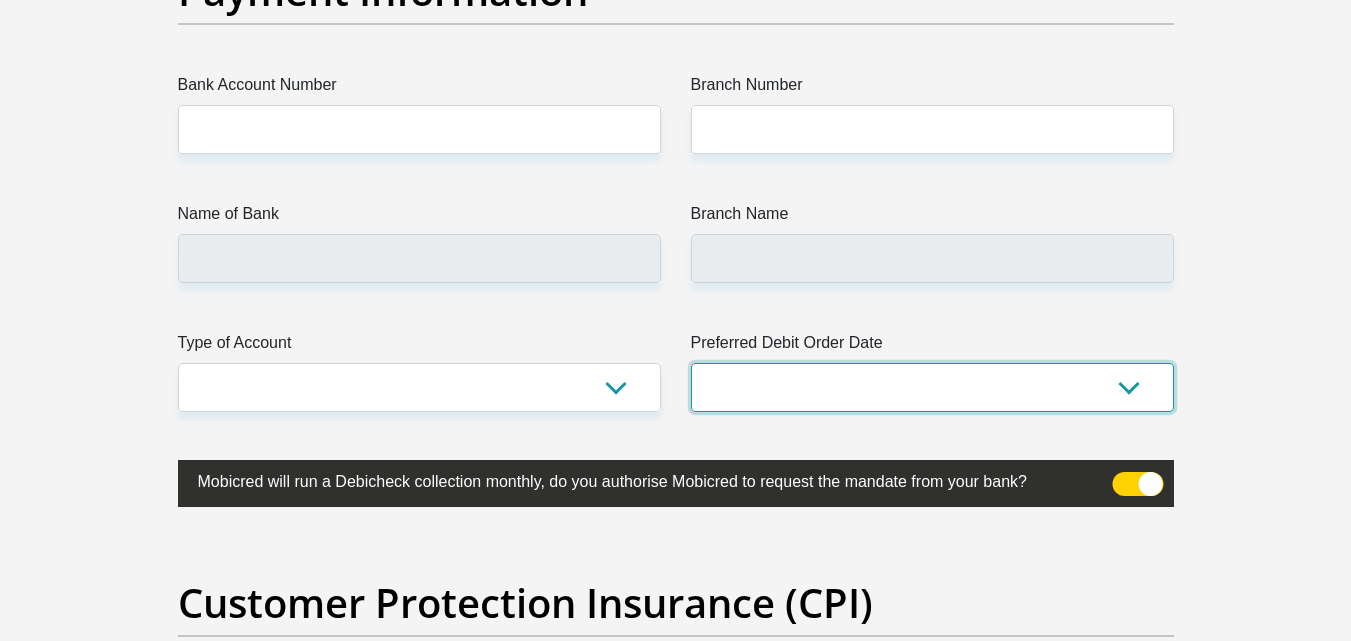 click on "1st
2nd
3rd
4th
5th
7th
18th
19th
20th
21st
22nd
23rd
24th
25th
26th
27th
28th
29th
30th" at bounding box center [932, 387] 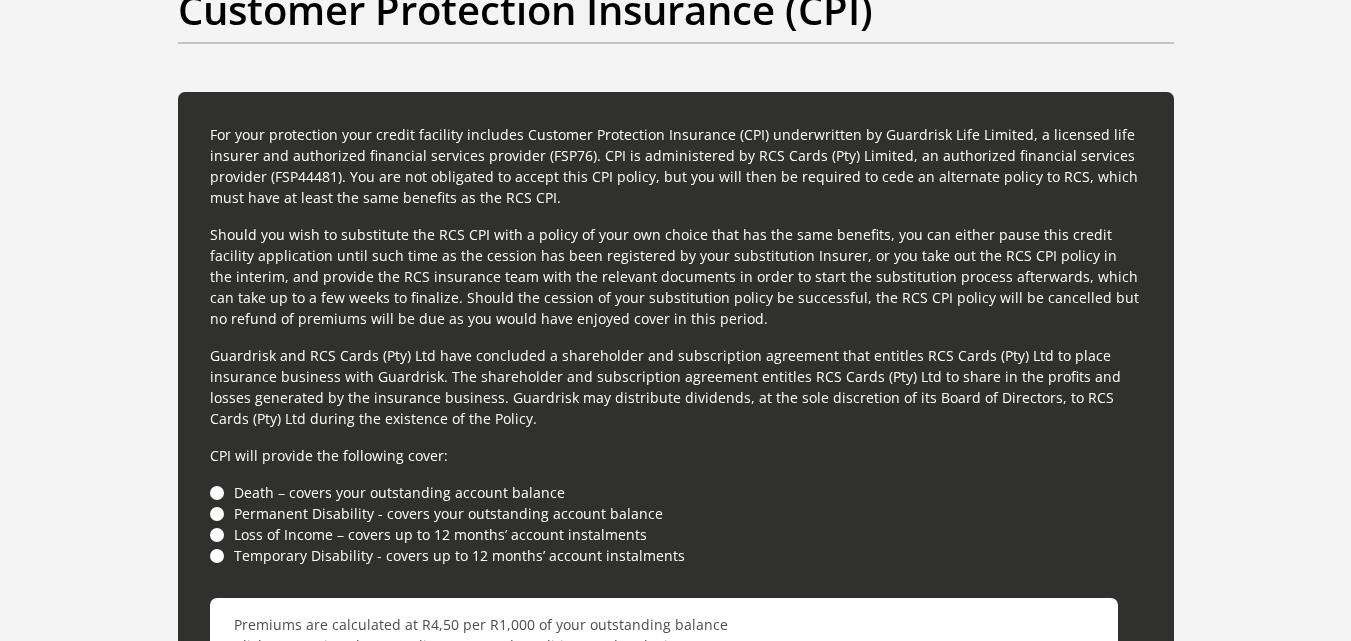 scroll, scrollTop: 5324, scrollLeft: 0, axis: vertical 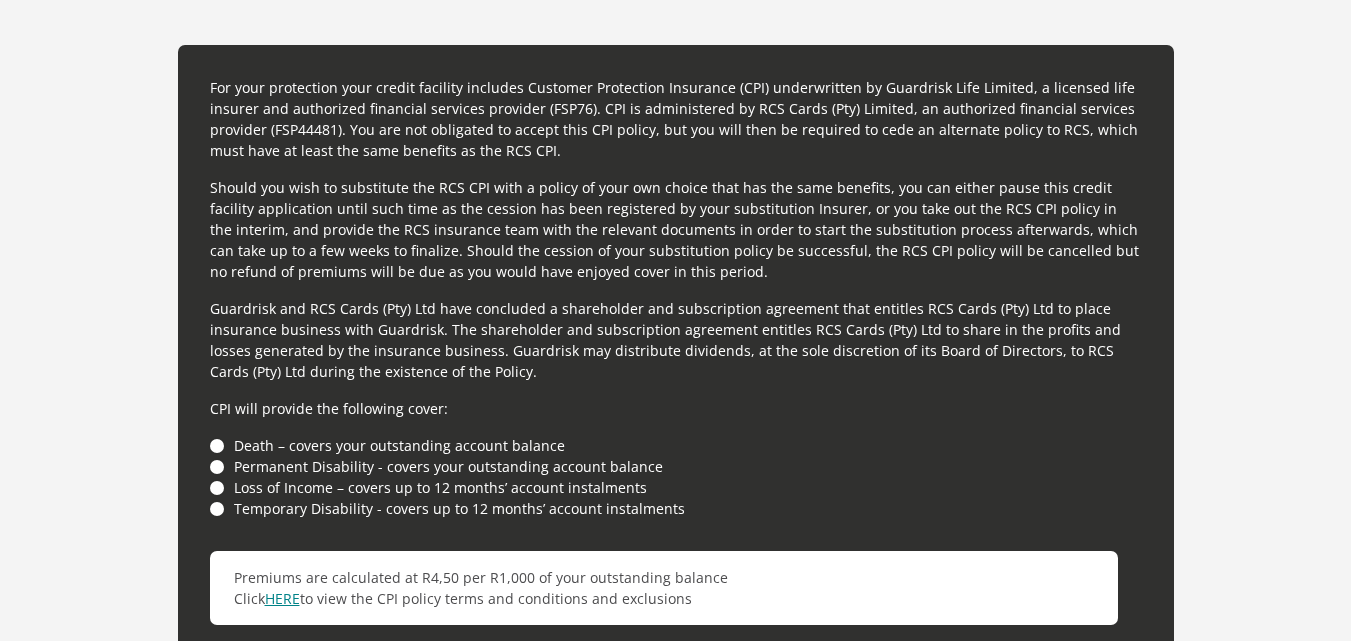 click on "HERE" at bounding box center [282, 598] 